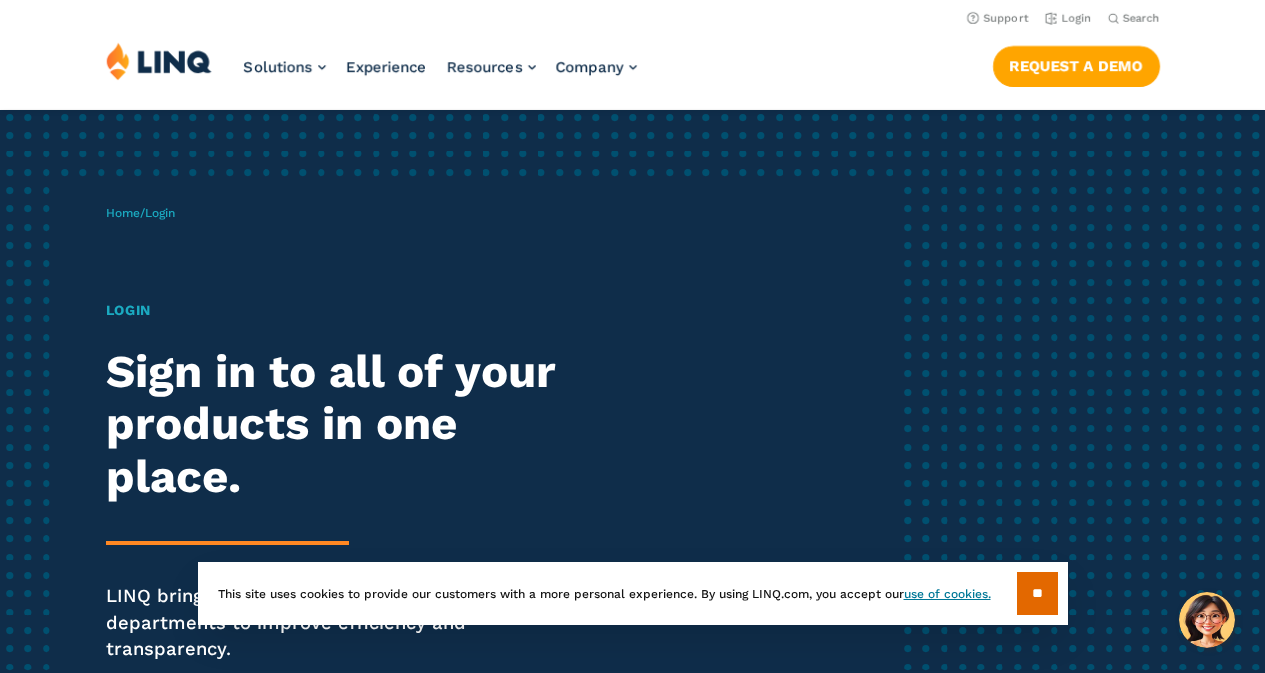 scroll, scrollTop: 0, scrollLeft: 0, axis: both 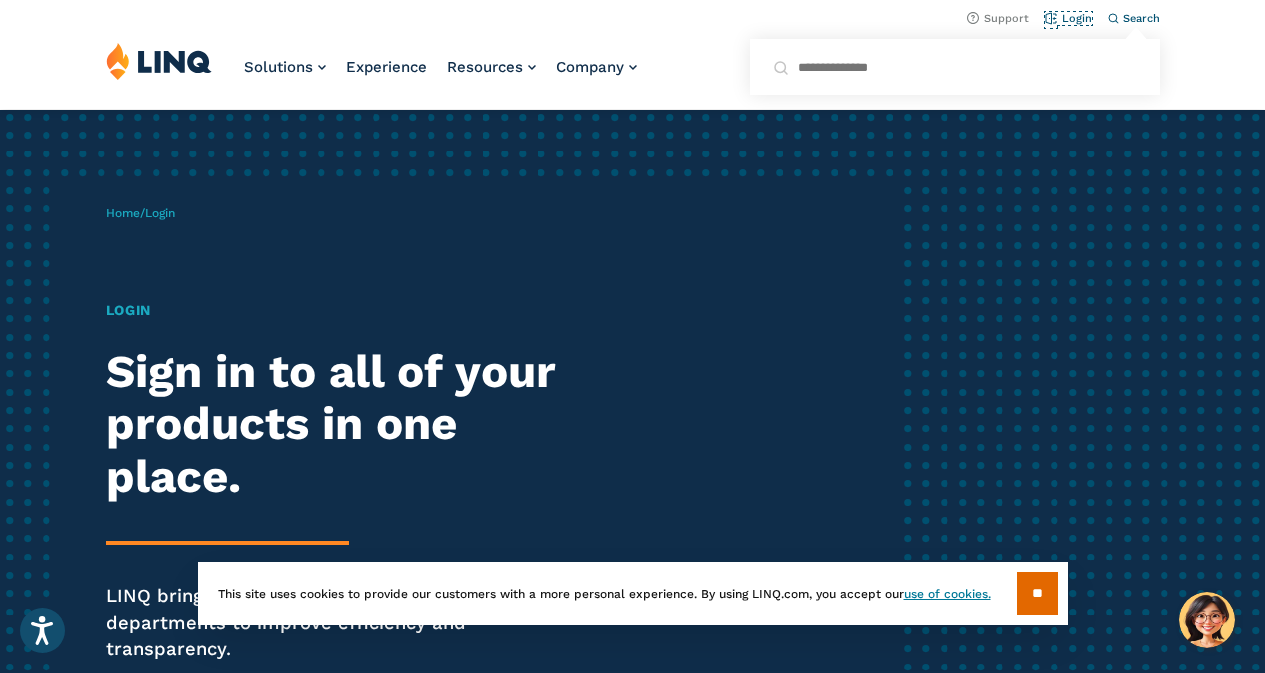 click on "Login" at bounding box center [1068, 18] 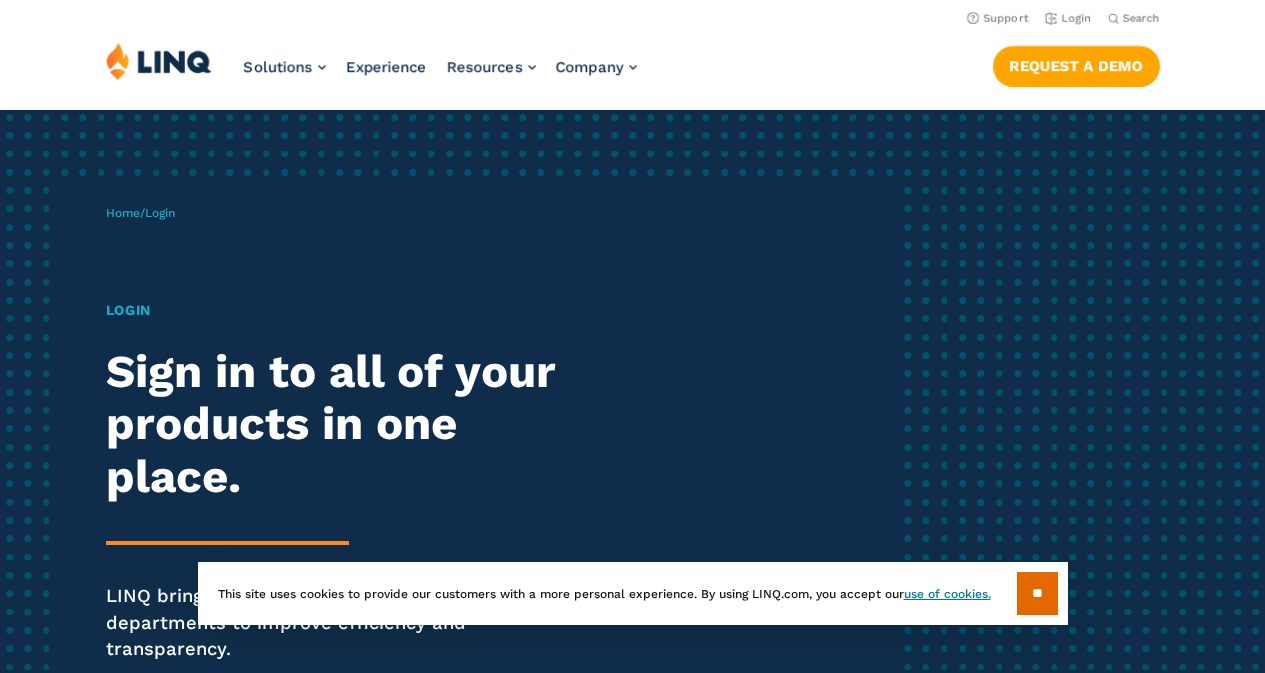 scroll, scrollTop: 0, scrollLeft: 0, axis: both 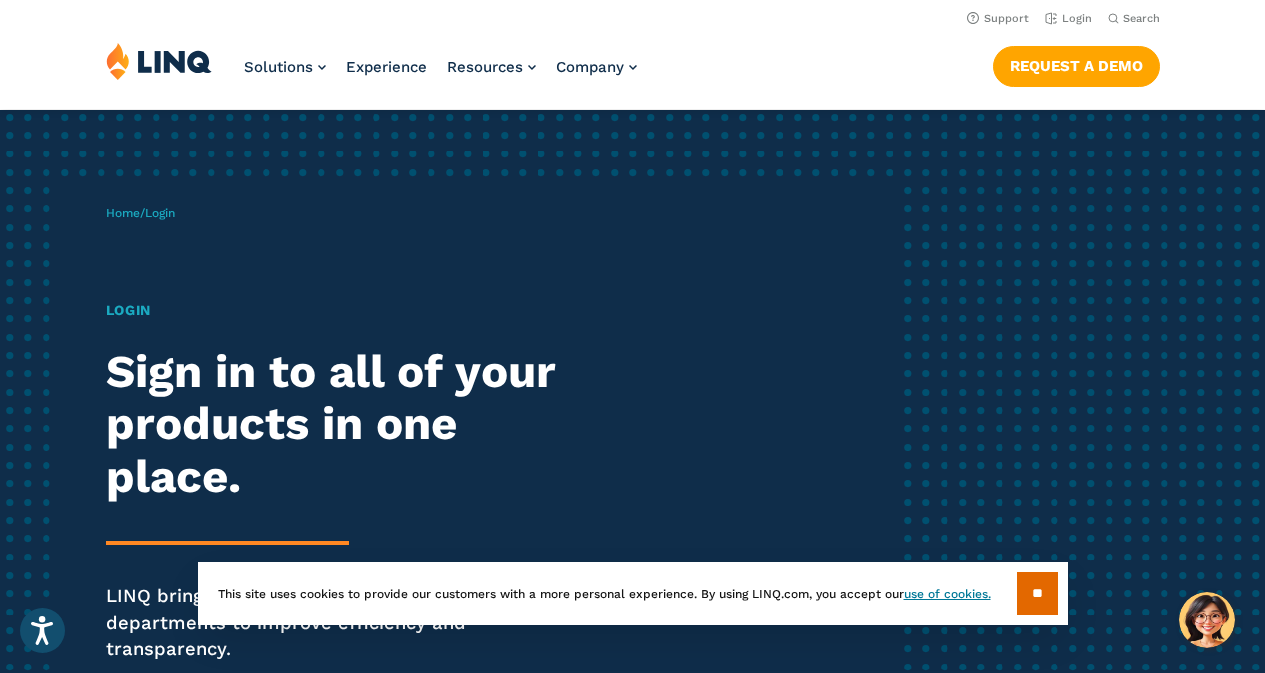 click on "**" at bounding box center (1037, 593) 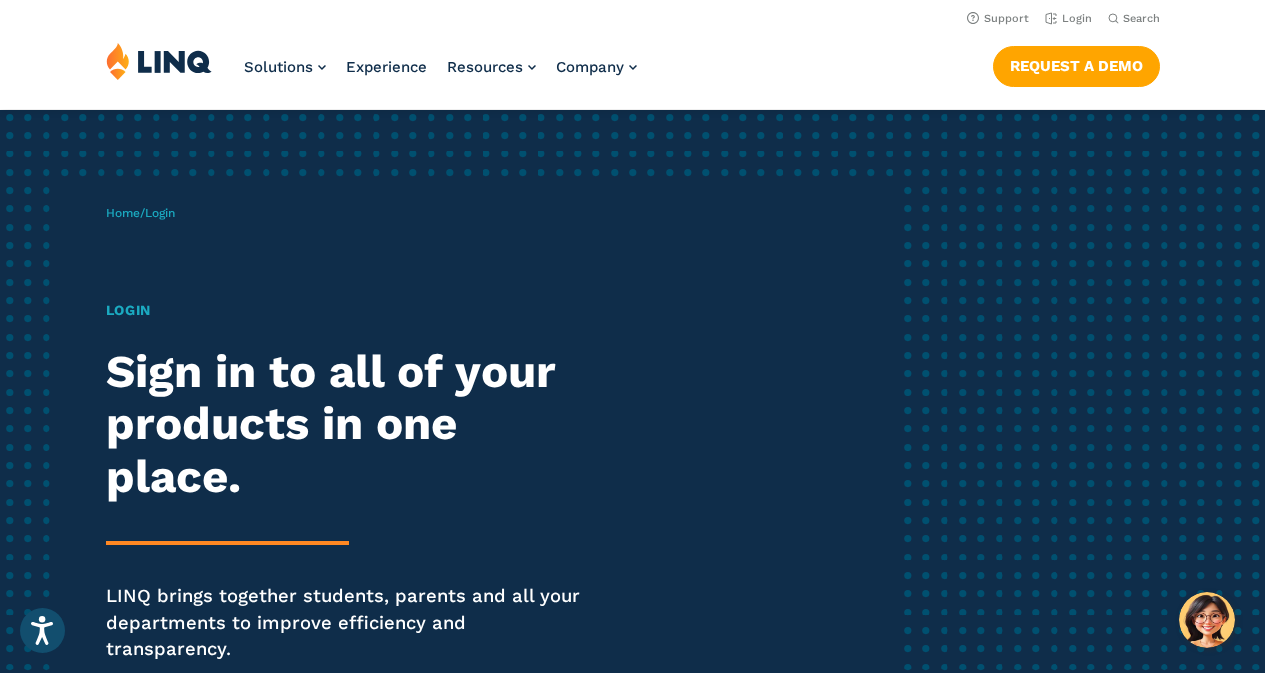 click on "Home  /  Login" at bounding box center [140, 213] 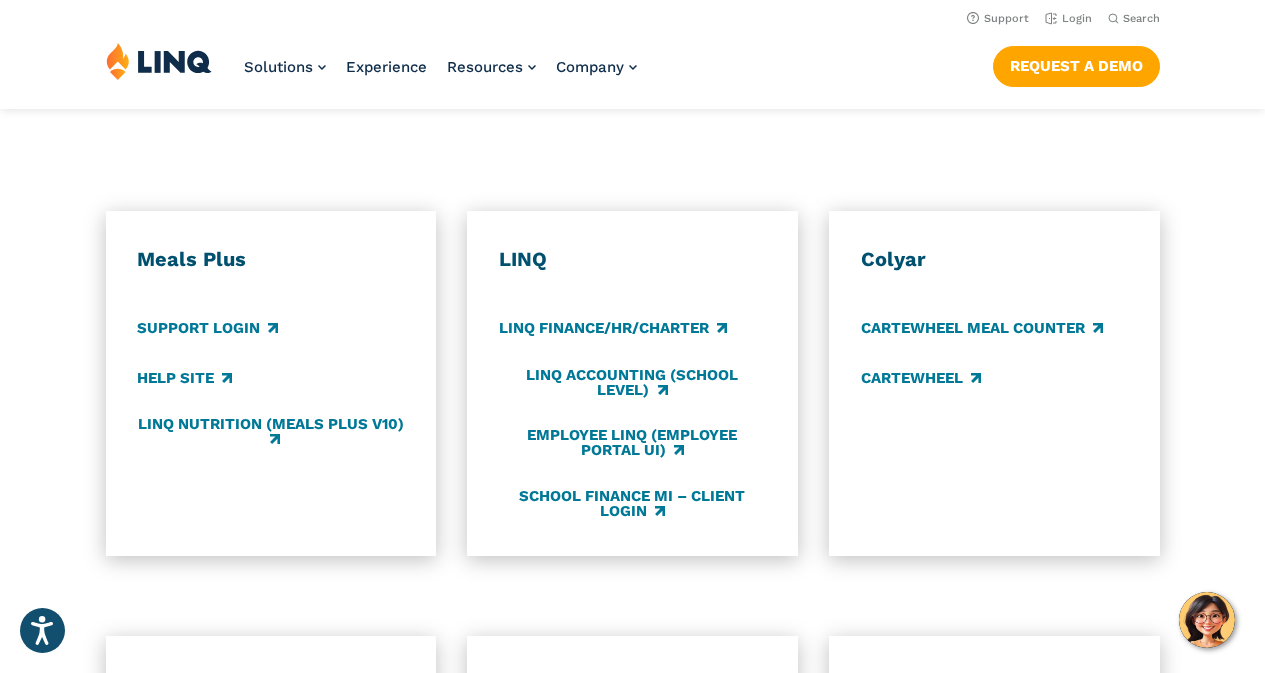 scroll, scrollTop: 1038, scrollLeft: 0, axis: vertical 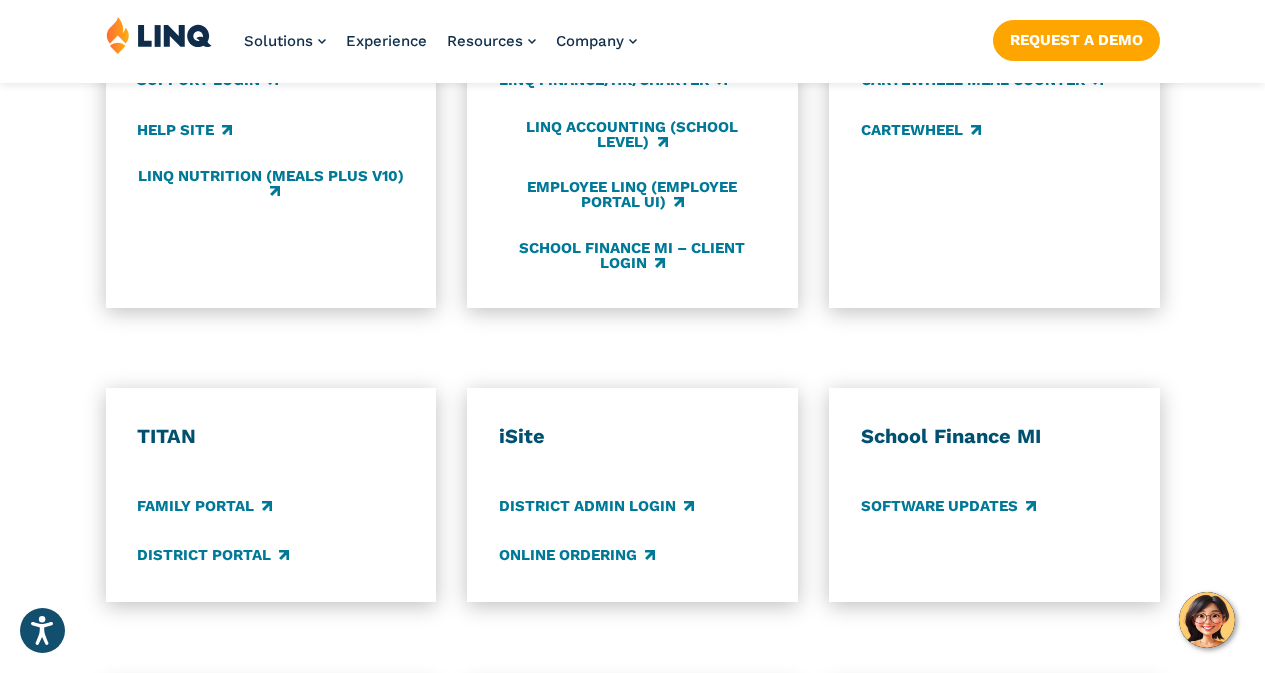 click on "Application Login
Which application would you like to sign in to?
LINQ connects the entire K‑12 community, helping your district to work far more efficiently.
Meals Plus
Support Login
Help Site
LINQ Nutrition (Meals Plus v10)
LINQ
LINQ Finance/HR/Charter
LINQ Accounting (school level)
Employee LINQ (Employee Portal UI)
School Finance MI – Client Login
Colyar
CARTEWHEEL Meal Counter
CARTEWHEEL
TITAN
Family Portal
District Portal
iSite
District Admin Login
Online Ordering
School Finance MI
Software Updates
K12 Payments Center
Parent Login
Specialized Data Systems
X-Connect
Script
School Login" at bounding box center [632, 234] 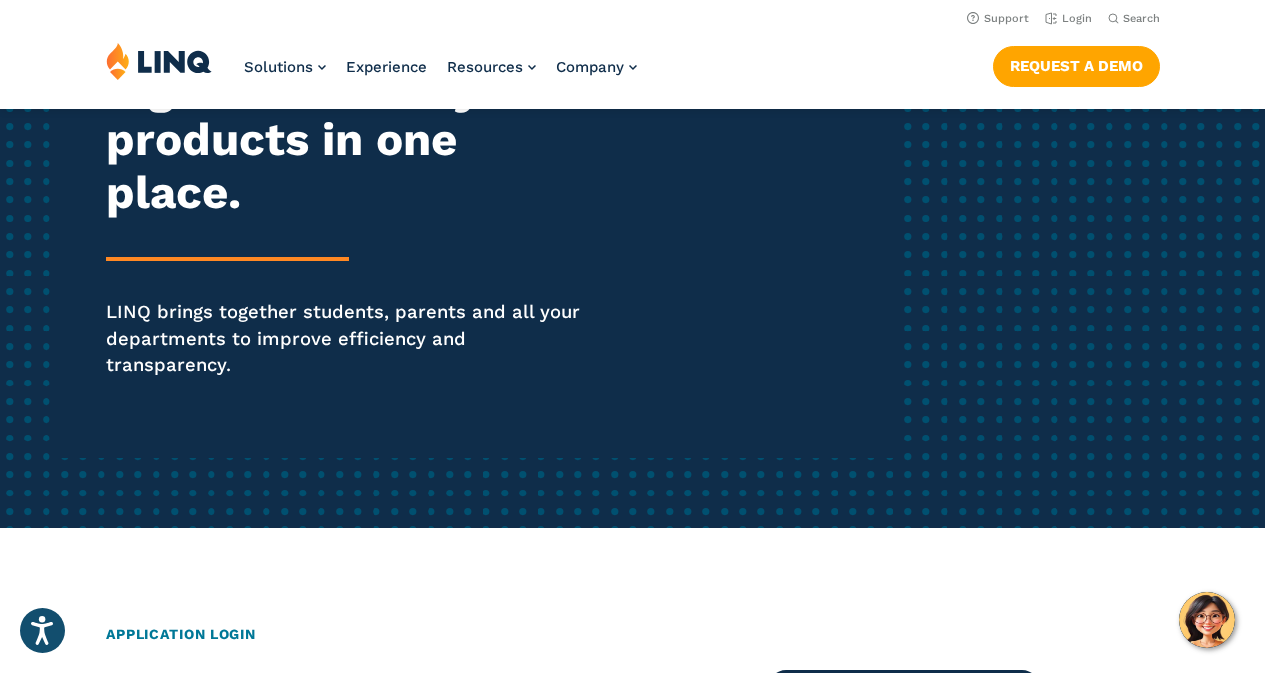 scroll, scrollTop: 276, scrollLeft: 0, axis: vertical 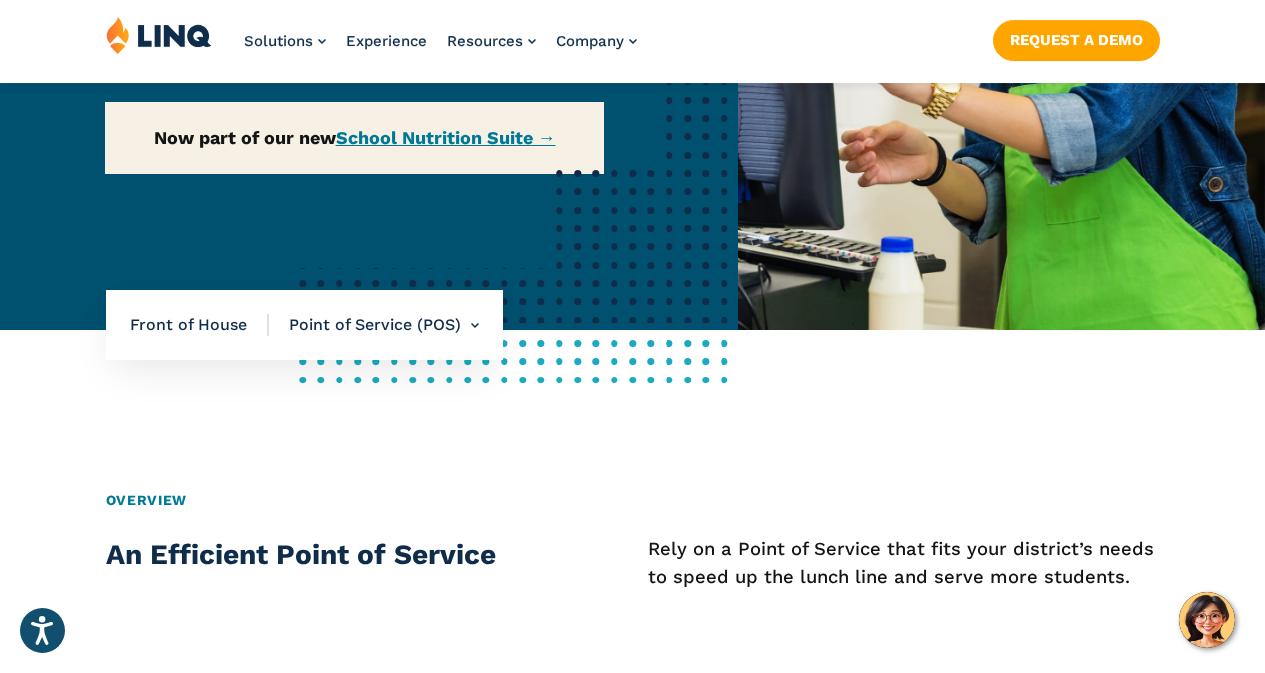 click on "Point of Service (POS)
Overview
Online Portal
Free & Reduced Meals
Point of Service (POS)" at bounding box center [374, 325] 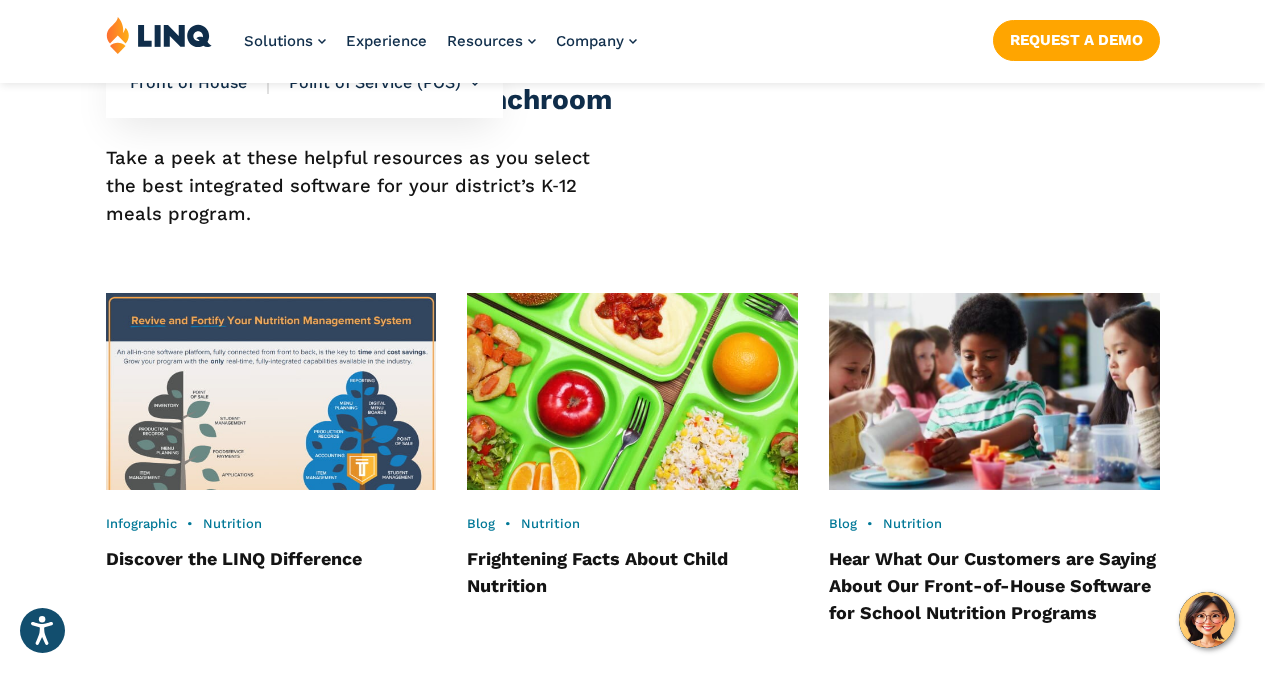 scroll, scrollTop: 2606, scrollLeft: 0, axis: vertical 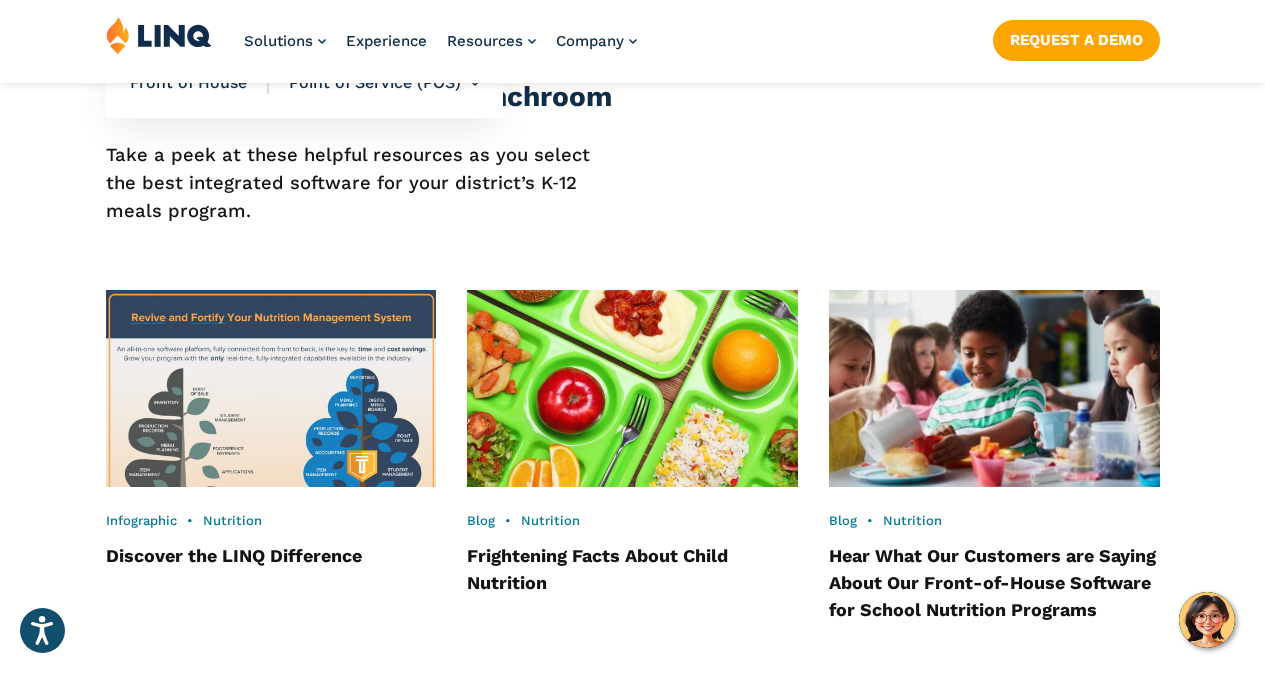 click on "Point of Service (POS)" at bounding box center [-15581, 302] 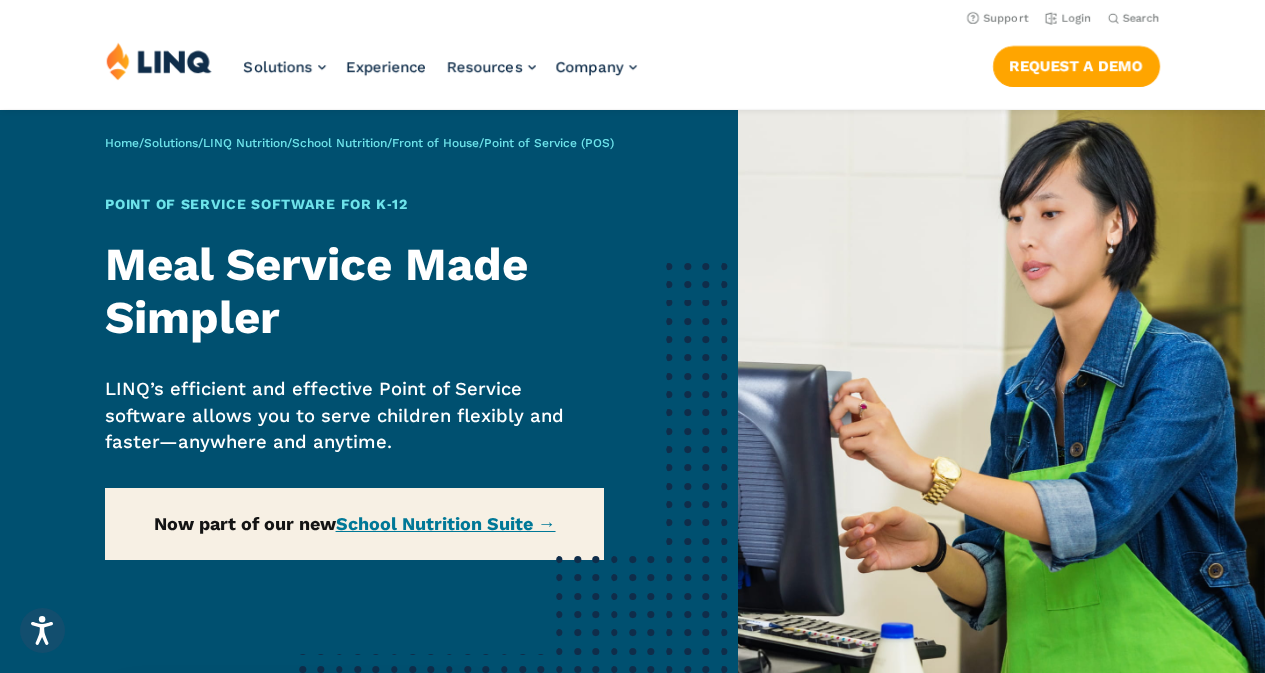 scroll, scrollTop: 162, scrollLeft: 0, axis: vertical 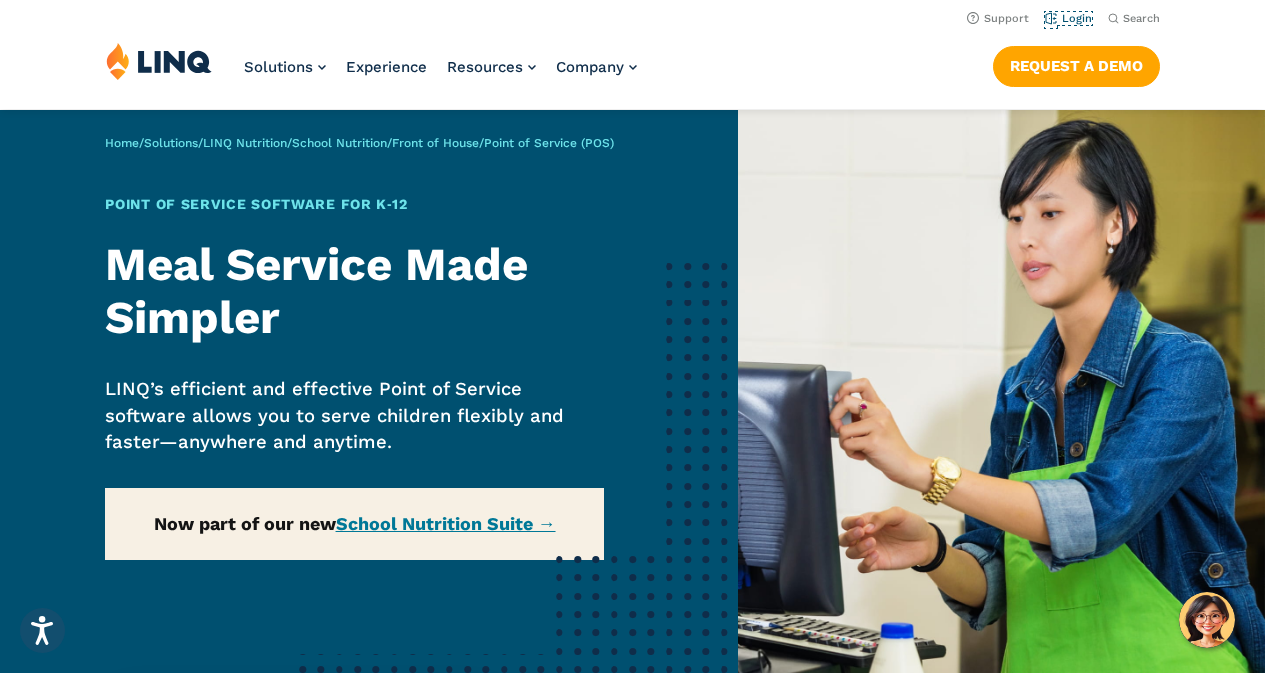 click on "Login" at bounding box center [1068, 18] 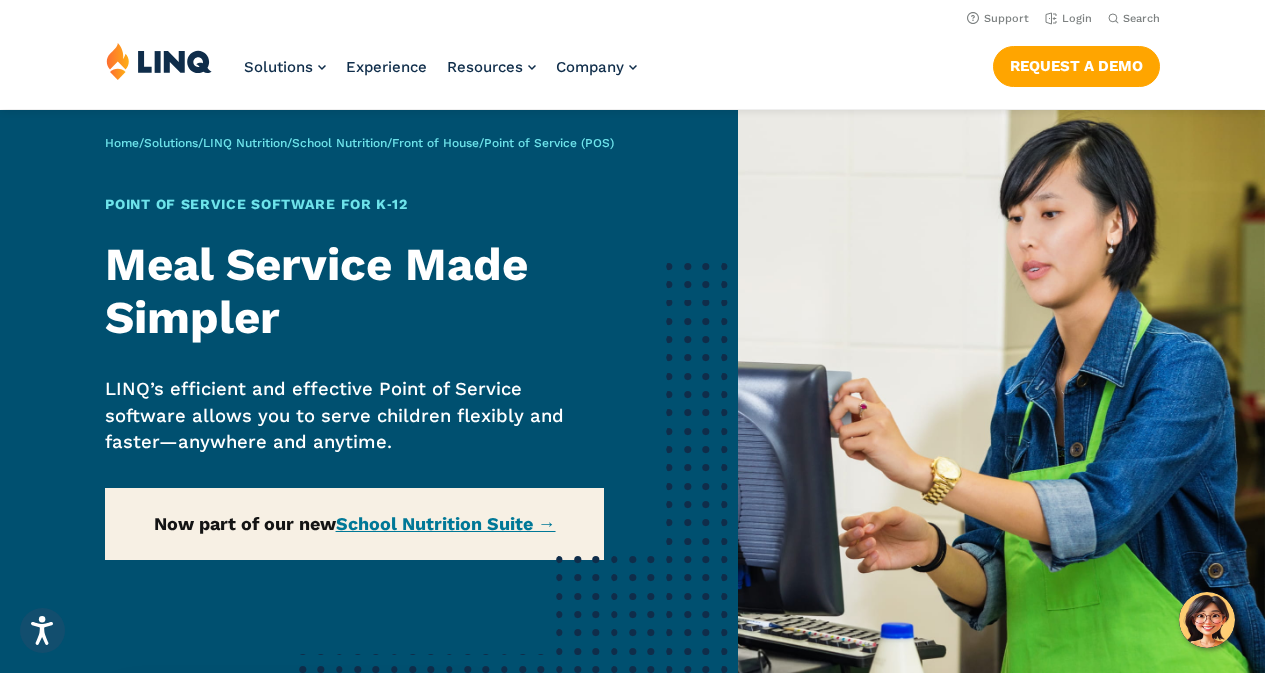 click on "Search" at bounding box center (1141, 18) 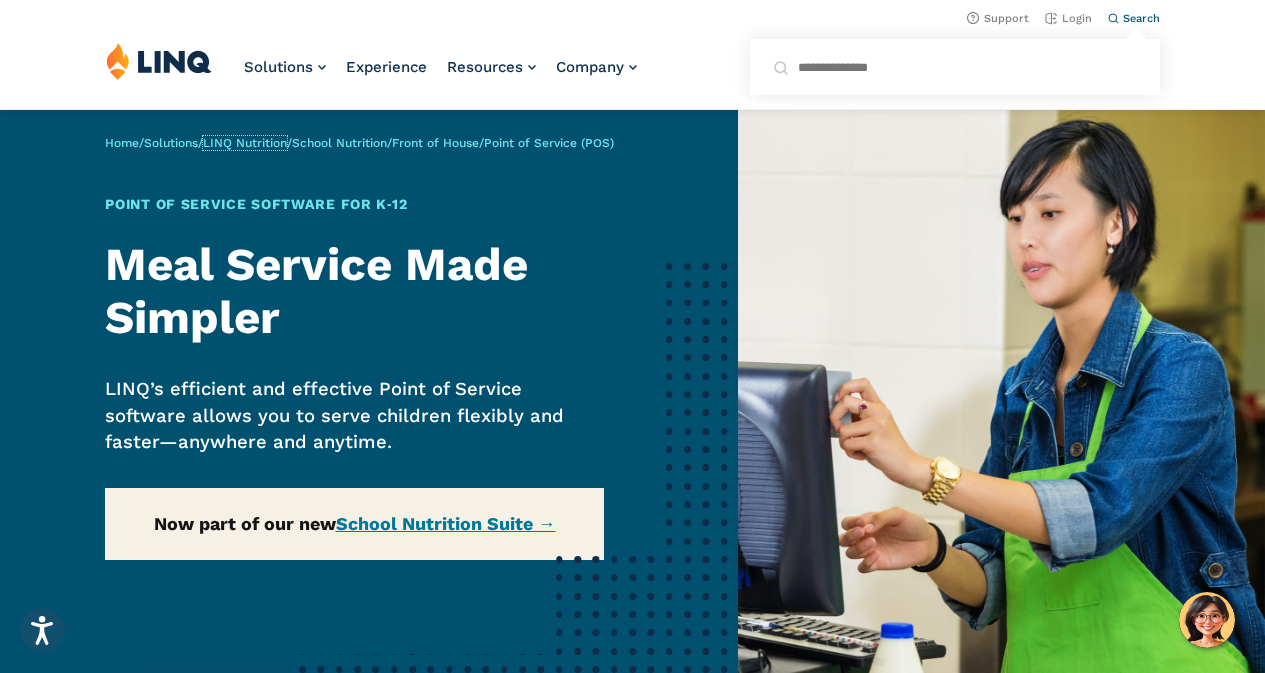 click on "LINQ Nutrition" at bounding box center [245, 143] 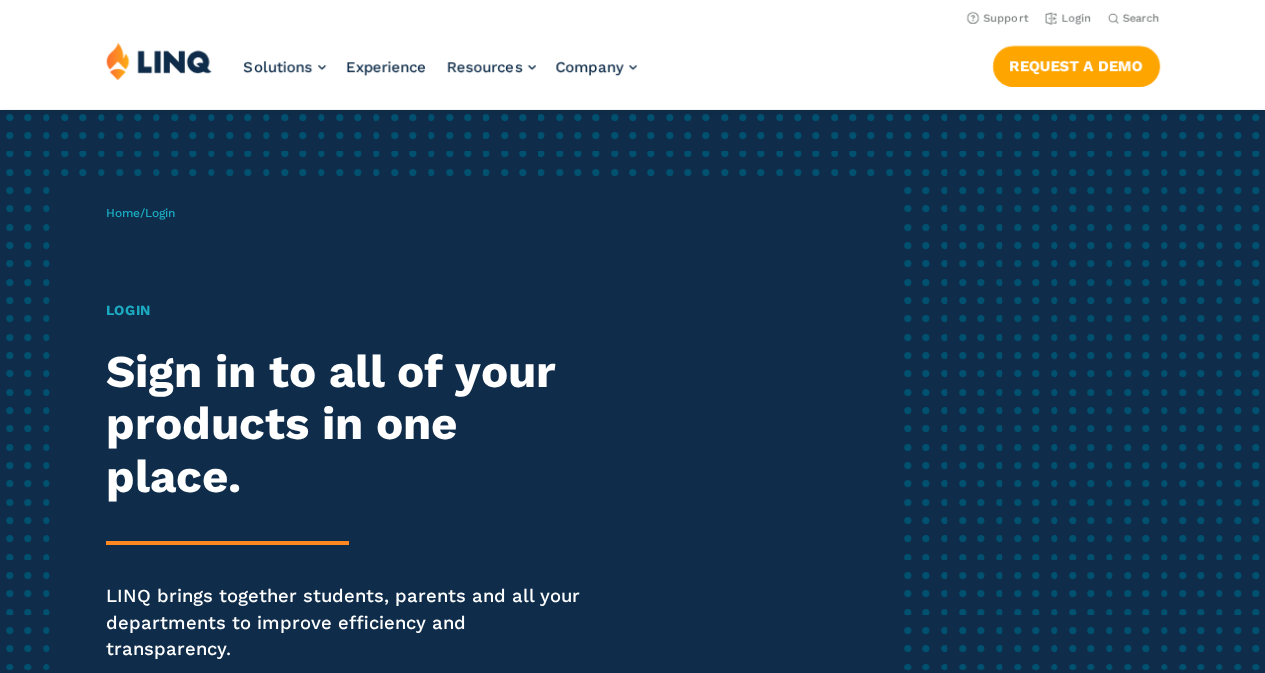 scroll, scrollTop: 353, scrollLeft: 0, axis: vertical 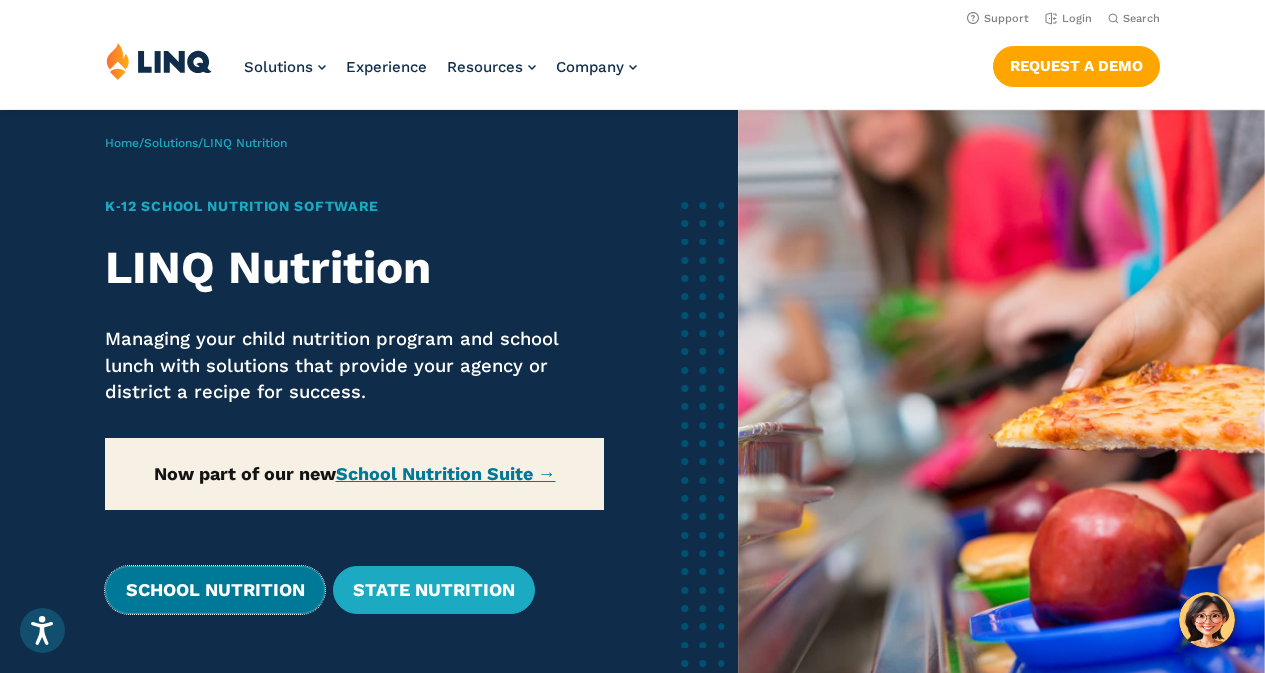 click on "School Nutrition" at bounding box center [214, 590] 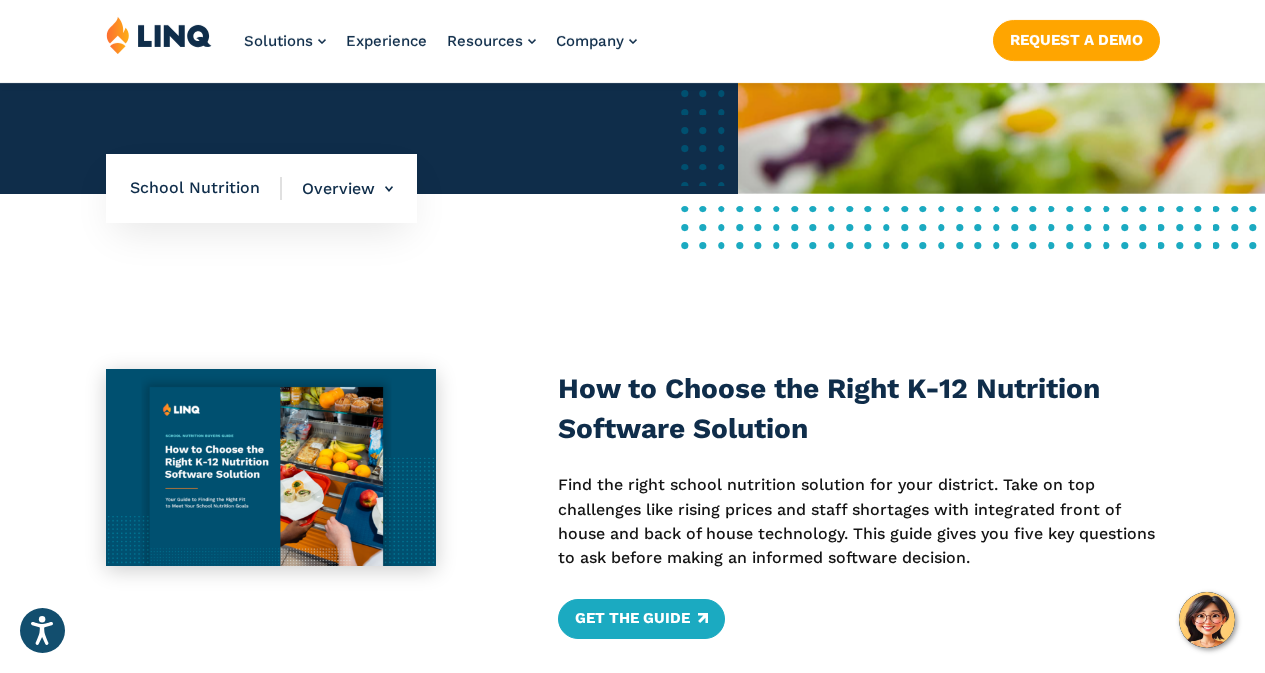 scroll, scrollTop: 771, scrollLeft: 0, axis: vertical 